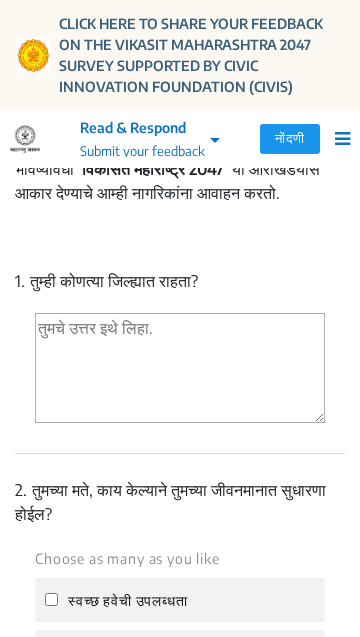scroll, scrollTop: 858, scrollLeft: 0, axis: vertical 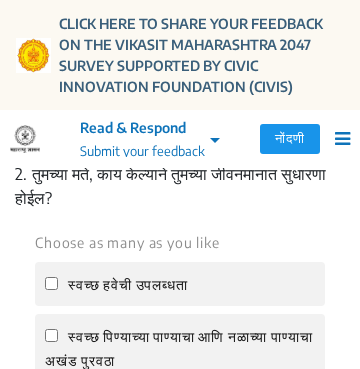 type on "नंदुरबार" 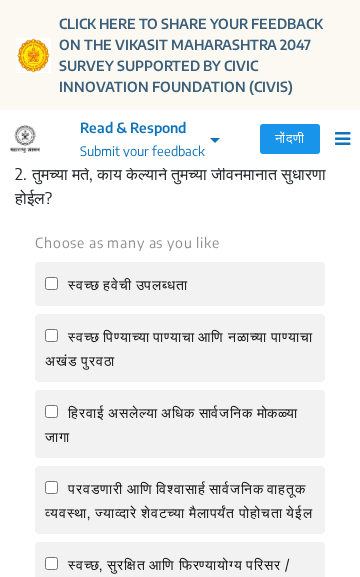 click on "2.  तुमच्या मते, काय केल्याने तुमच्या जीवनमानात सुधारणा होईल?" 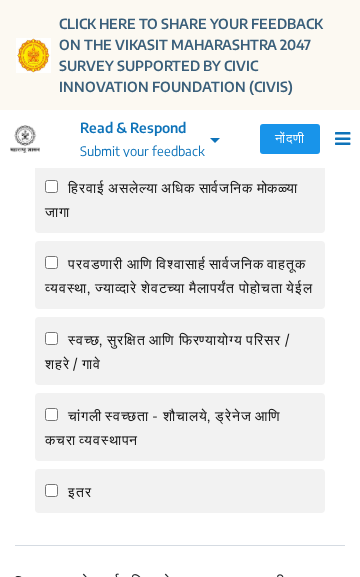 scroll, scrollTop: 1369, scrollLeft: 0, axis: vertical 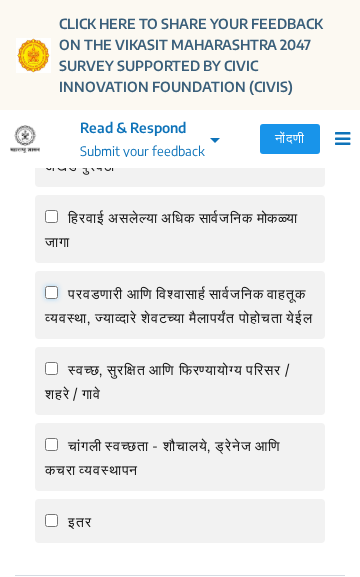 click on "परवडणारी आणि विश्वासार्ह सार्वजनिक वाहतूक व्यवस्था, ज्याव्दारे शेवटच्या मैलापर्यंत पोहोचता येईल" 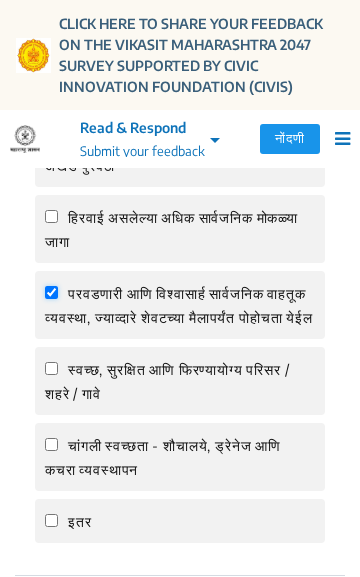 checkbox on "true" 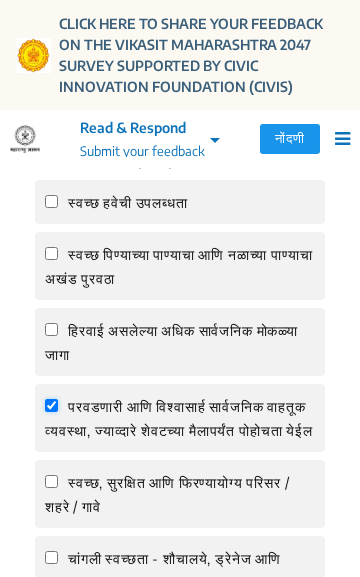 scroll, scrollTop: 1266, scrollLeft: 0, axis: vertical 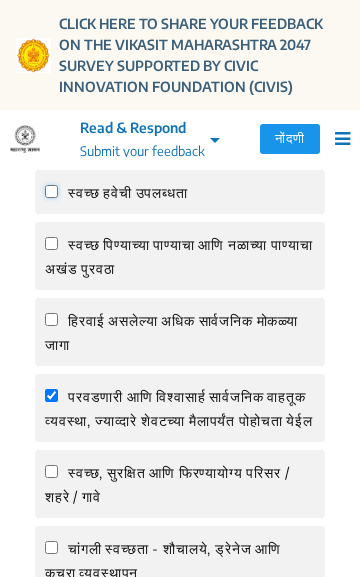 click on "स्वच्छ हवेची उपलब्धता" 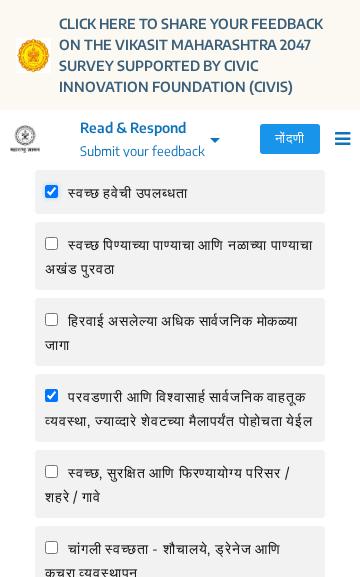 checkbox on "true" 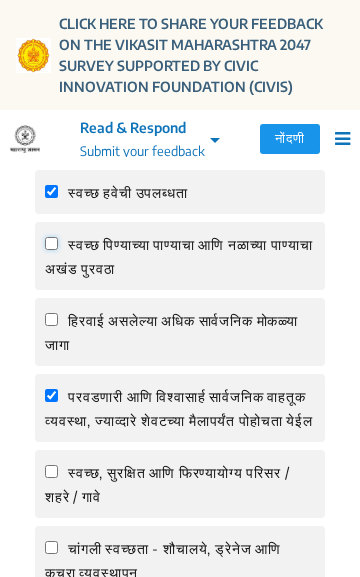 click on "स्वच्छ पिण्याच्या पाण्याचा आणि नळाच्या पाण्याचा अखंड पुरवठा" 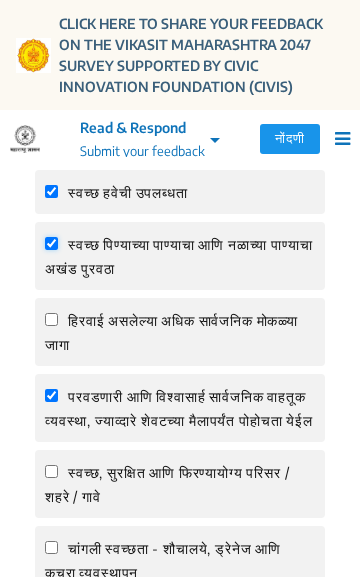 checkbox on "true" 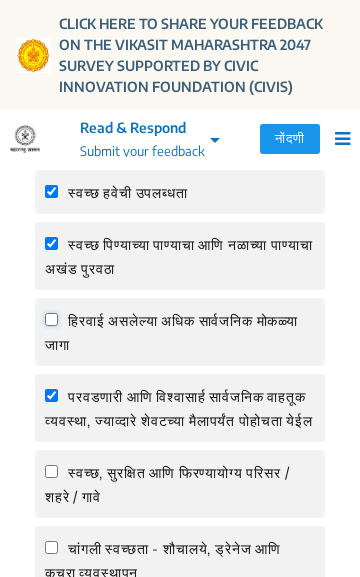 click on "हिरवाई असलेल्या  अधिक सार्वजनिक मोकळ्या जागा" 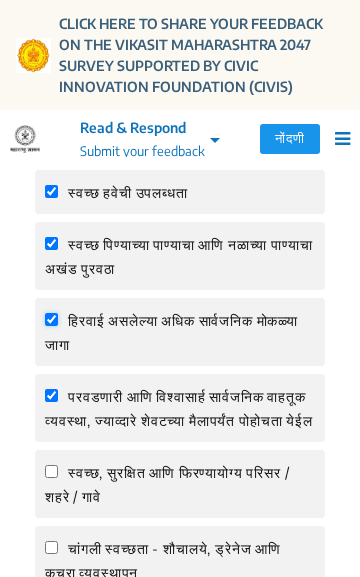 checkbox on "true" 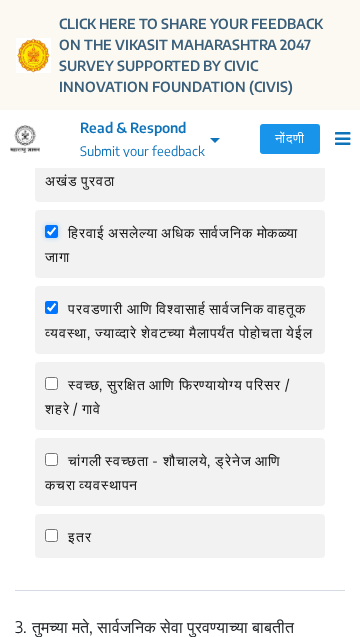 scroll, scrollTop: 1356, scrollLeft: 0, axis: vertical 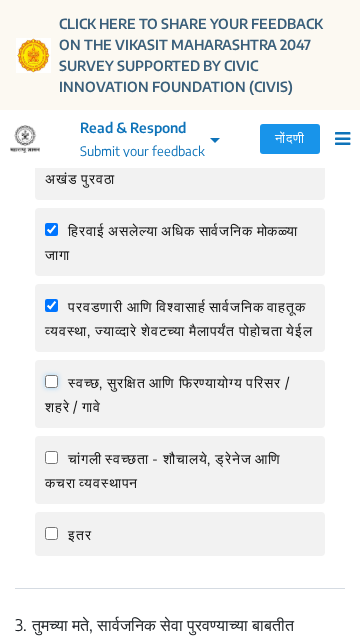 click on "स्वच्छ, सुरक्षित आणि फिरण्यायोग्य परिसर / शहरे / गावे" 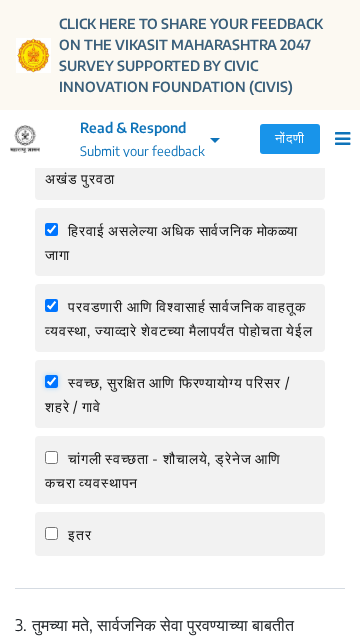 checkbox on "true" 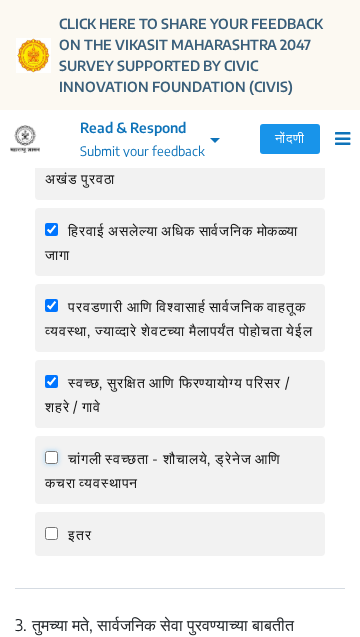 click on "चांगली स्वच्छता - शौचालये, ड्रेनेज आणि कचरा व्यवस्थापन" 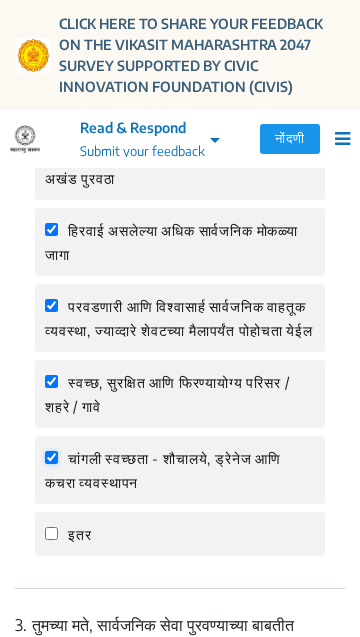 checkbox on "true" 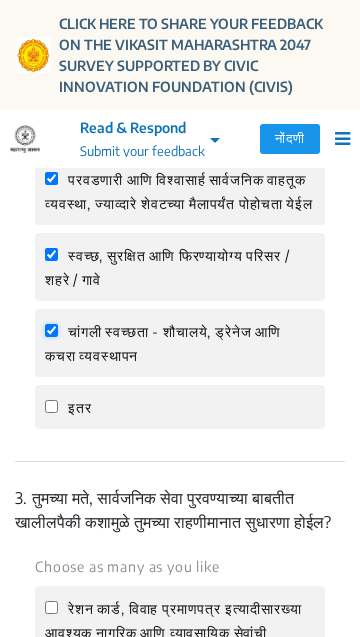 scroll, scrollTop: 1484, scrollLeft: 0, axis: vertical 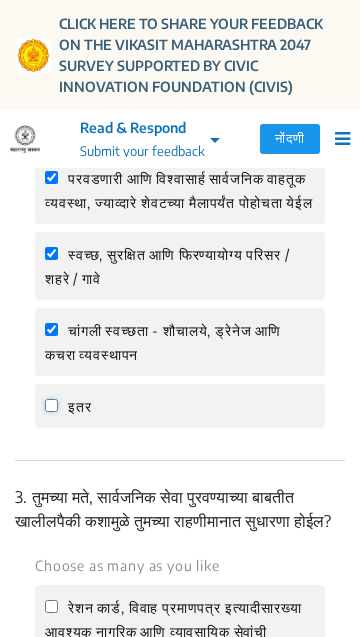 click on "इतर" 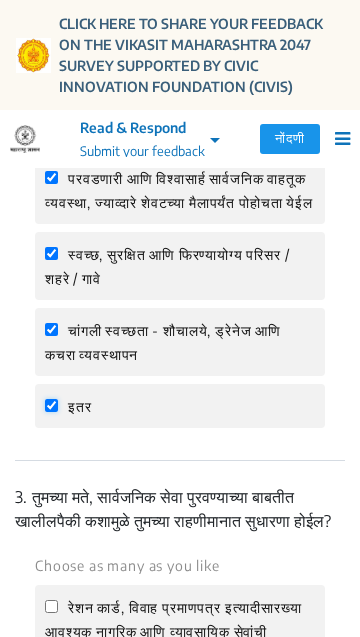 checkbox on "true" 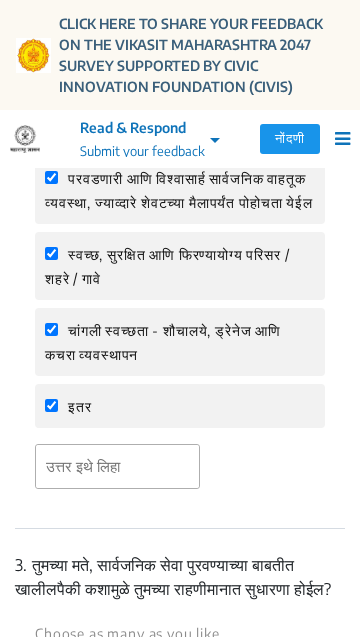 click on "इतर" 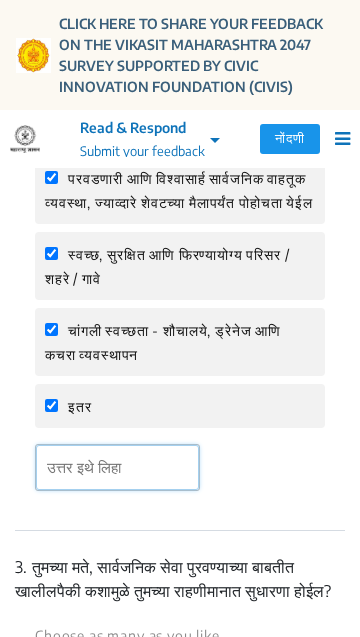 click 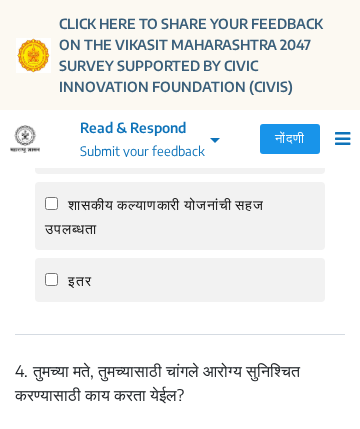 scroll, scrollTop: 2386, scrollLeft: 0, axis: vertical 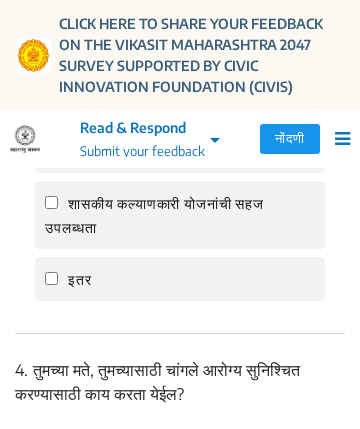 type on "गुणवात्ता पुर्ण शिक्षण" 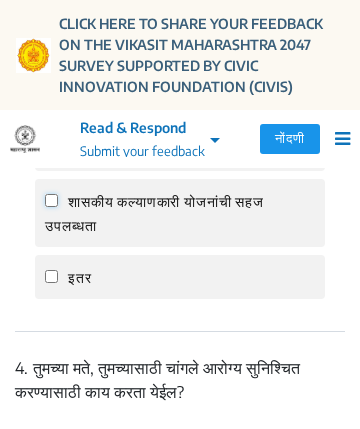 click on "शासकीय कल्याणकारी योजनांची सहज उपलब्धता" 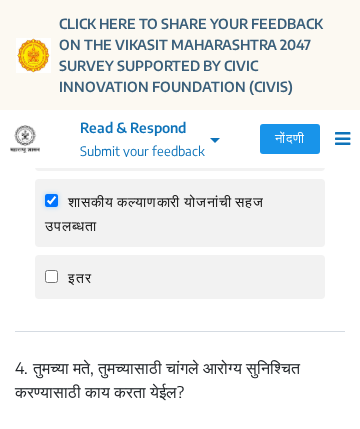 checkbox on "true" 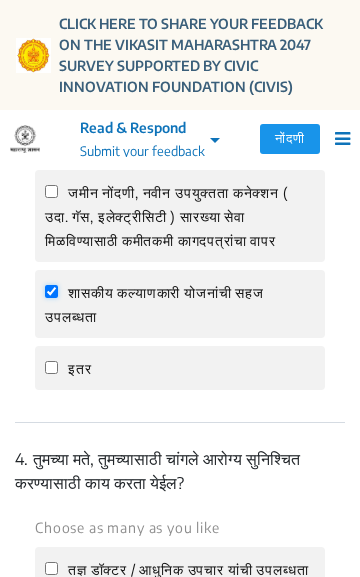 scroll, scrollTop: 2294, scrollLeft: 0, axis: vertical 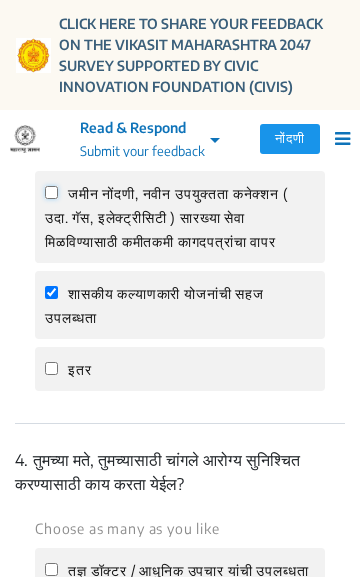 click on "जमीन नोंदणी, नवीन उपयुक्तता कनेक्शन ( उदा. गॅस, इलेक्ट्रीसिटी ) सारख्या सेवा मिळविण्यासाठी कमीतकमी कागदपत्रांचा वापर" 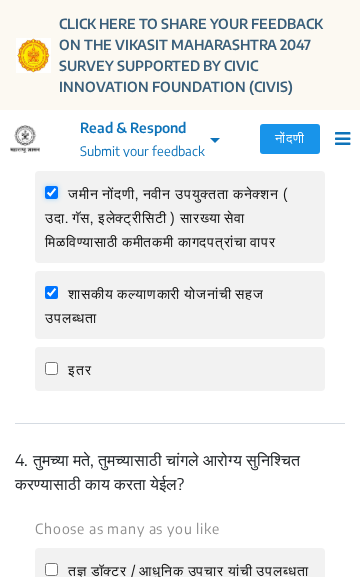 checkbox on "true" 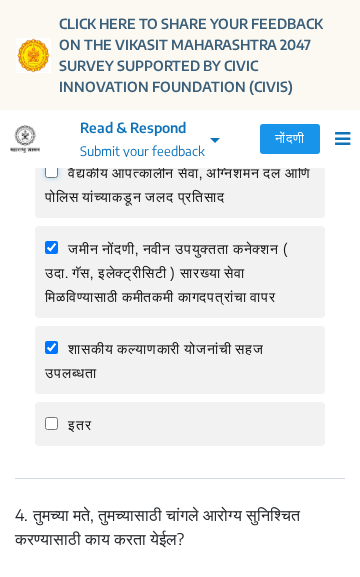 click on "वैद्यकीय आपत्कालीन सेवा, अग्निशमन दल आणि पोलिस यांच्याकडून जलद प्रतिसाद" 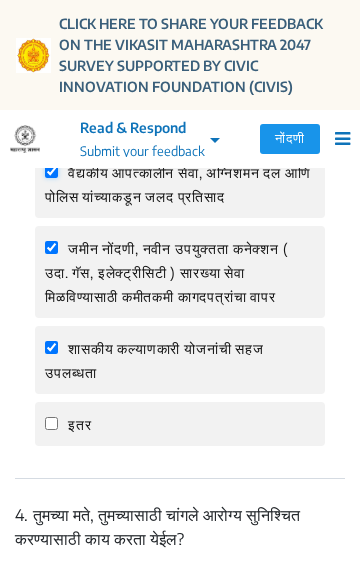 checkbox on "true" 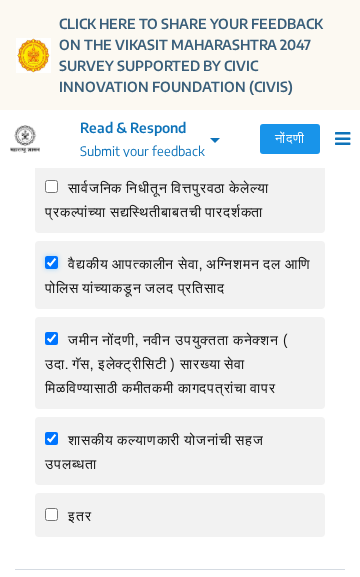 scroll, scrollTop: 2147, scrollLeft: 0, axis: vertical 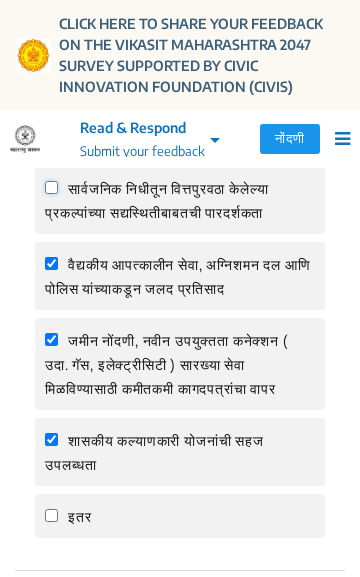 click on "सार्वजनिक निधीतून वित्तपुरवठा केलेल्या प्रकल्पांच्या सद्यस्थितीबाबतची पारदर्शकता" 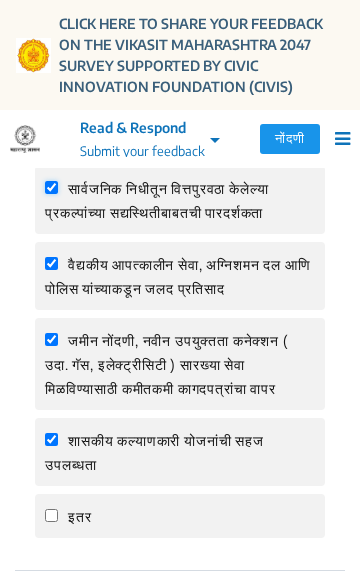checkbox on "true" 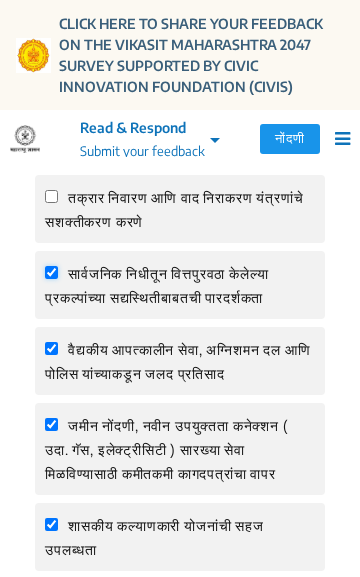 scroll, scrollTop: 2061, scrollLeft: 0, axis: vertical 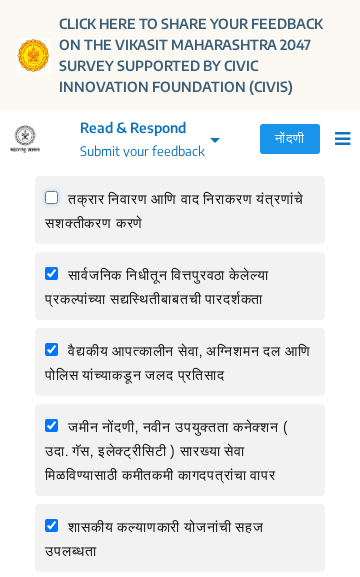 click on "तक्रार निवारण आणि वाद निराकरण यंत्रणांचे सशक्तीकरण करणे" 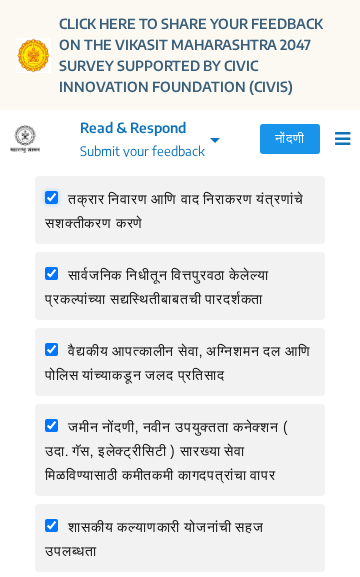 checkbox on "true" 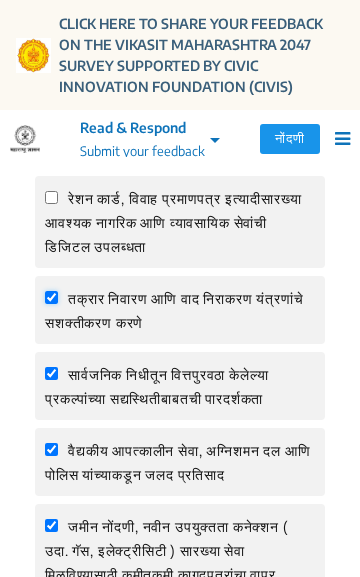 scroll, scrollTop: 1956, scrollLeft: 0, axis: vertical 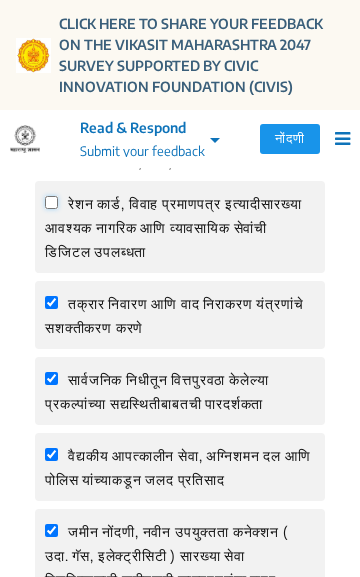click on "रेशन कार्ड, विवाह प्रमाणपत्र इत्यादीसारख्या आवश्यक नागरिक आणि व्यावसायिक सेवांची डिजिटल उपलब्धता" 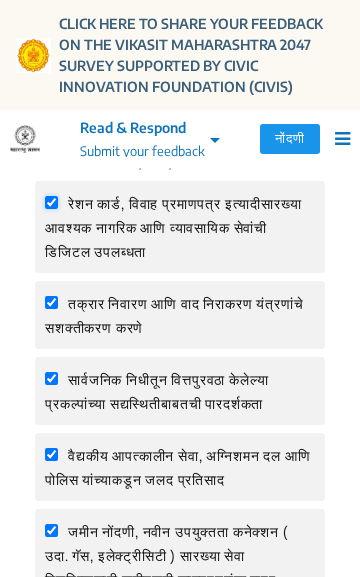 checkbox on "true" 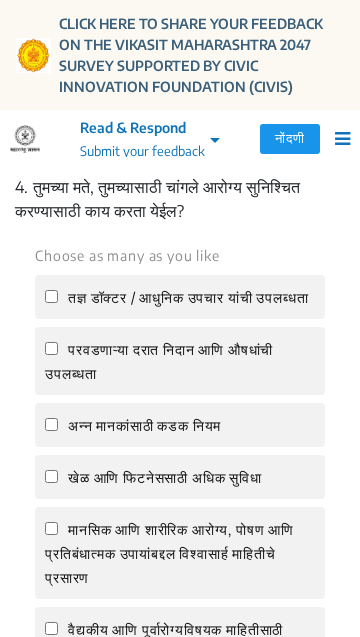 scroll, scrollTop: 2575, scrollLeft: 0, axis: vertical 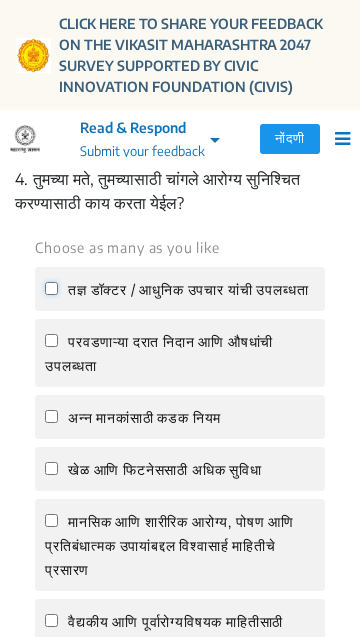 click on "तज्ञ डॉक्टर / आधुनिक उपचार यांची उपलब्धता" 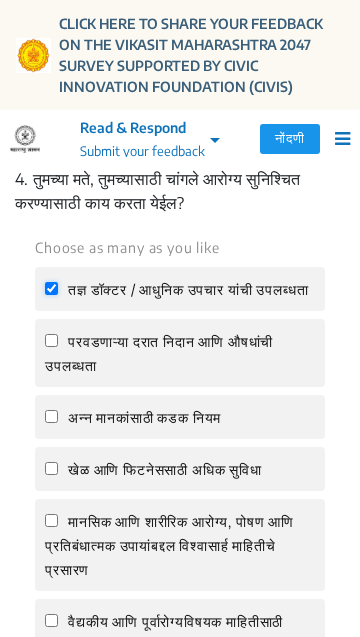 checkbox on "true" 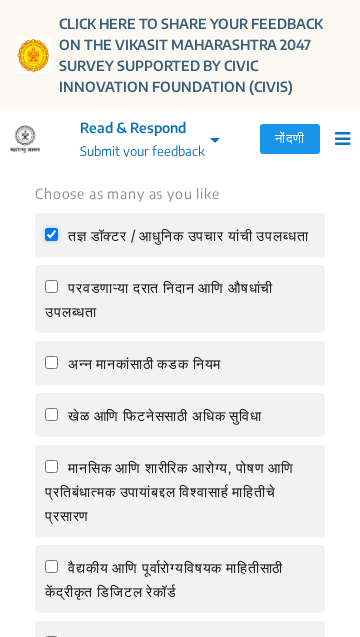 scroll, scrollTop: 2635, scrollLeft: 0, axis: vertical 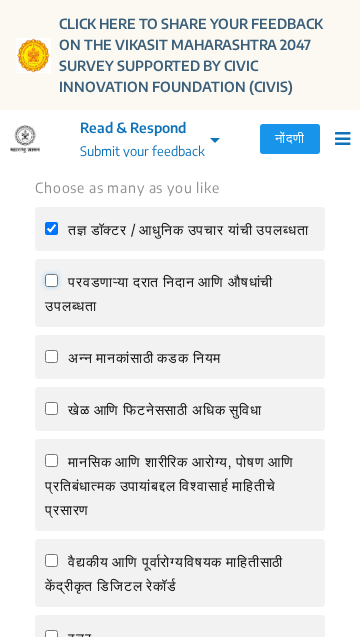 click on "परवडणाऱ्या दरात निदान आणि औषधांची उपलब्धता" 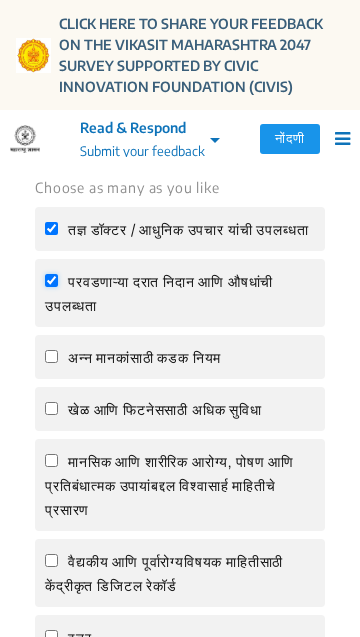 checkbox on "true" 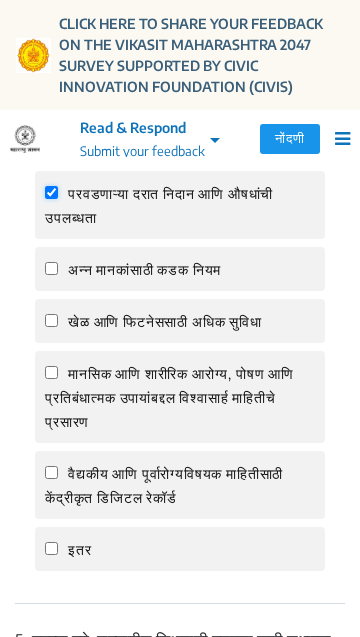 scroll, scrollTop: 2724, scrollLeft: 0, axis: vertical 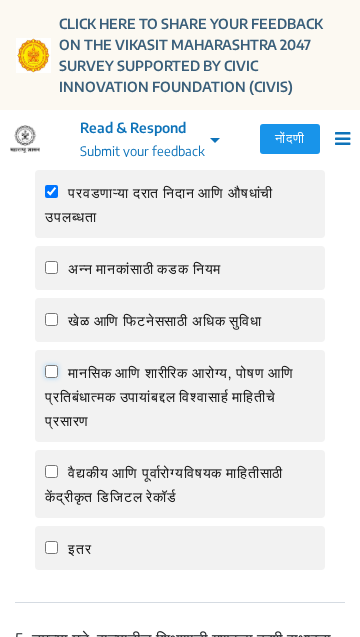 click on "मानसिक आणि शारीरिक आरोग्य, पोषण आणि प्रतिबंधात्मक उपायांबद्दल विश्वासार्ह माहितीचे प्रसारण" 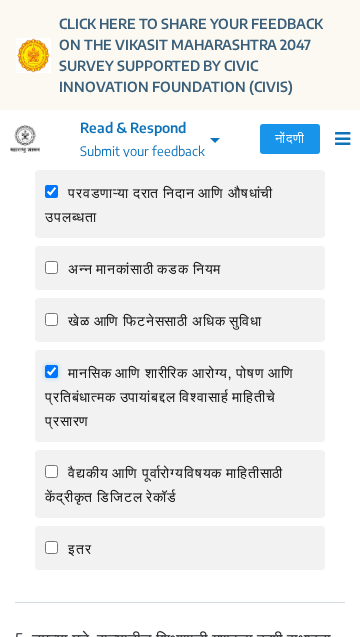 checkbox on "true" 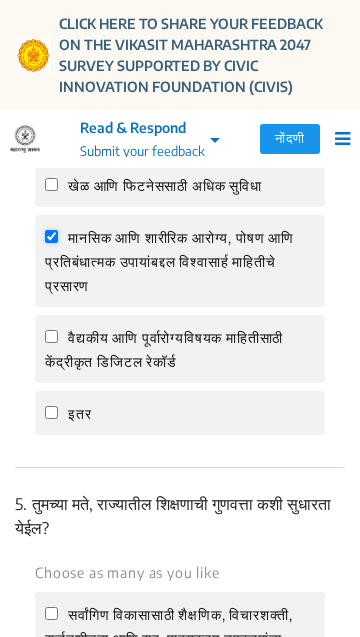 scroll, scrollTop: 2860, scrollLeft: 0, axis: vertical 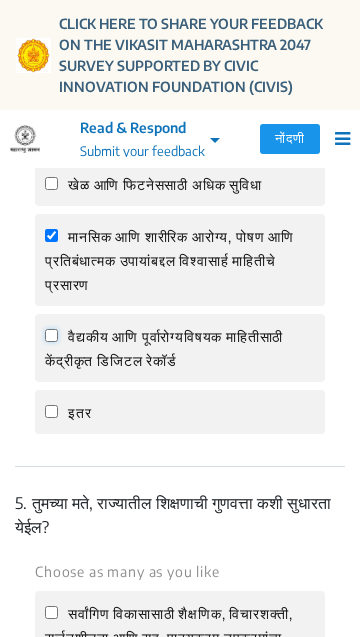 click on "वैद्यकीय आणि पूर्वारोग्यविषयक माहितीसाठी केंद्रीकृत डिजिटल रेकॉर्ड" 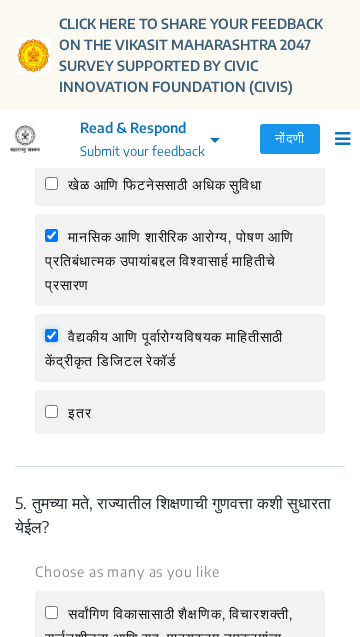 checkbox on "true" 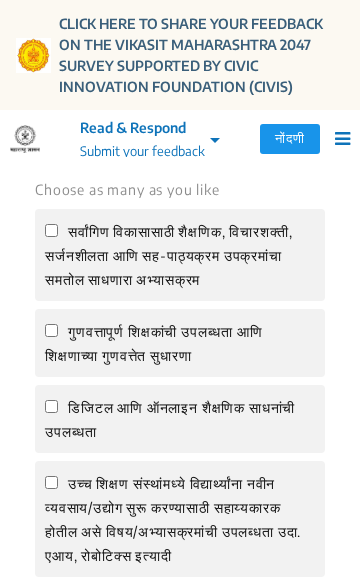 scroll, scrollTop: 3243, scrollLeft: 0, axis: vertical 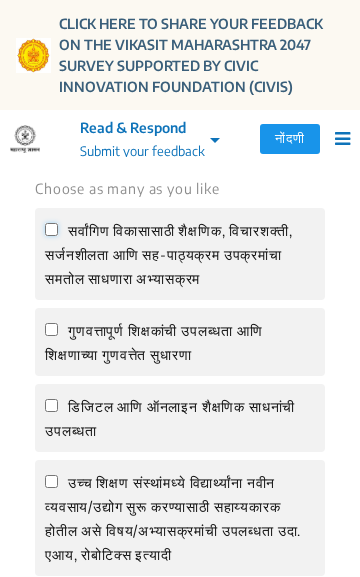 click on "सर्वांगिण विकासासाठी शैक्षणिक, विचारशक्ती, सर्जनशीलता आणि सह-पाठ्यक्रम उपक्रमांचा समतोल साधणारा अभ्यासक्रम" 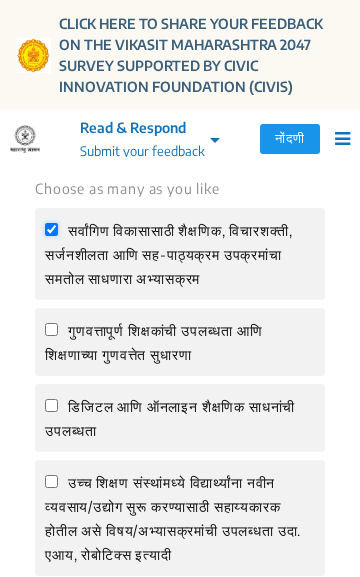 checkbox on "true" 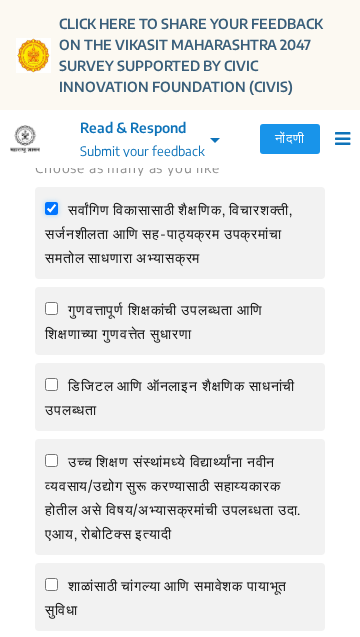 scroll, scrollTop: 3265, scrollLeft: 0, axis: vertical 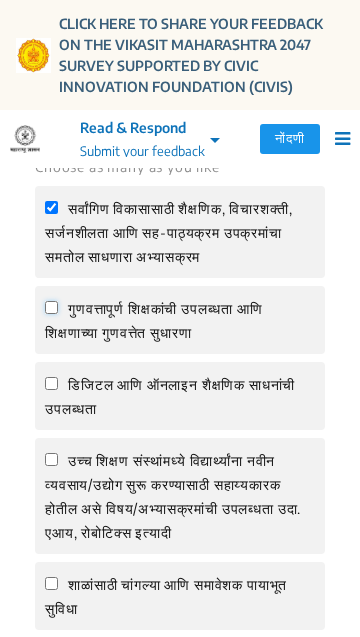 click on "गुणवत्तापूर्ण शिक्षकांची उपलब्धता आणि शिक्षणाच्या गुणवत्तेत सुधारणा" 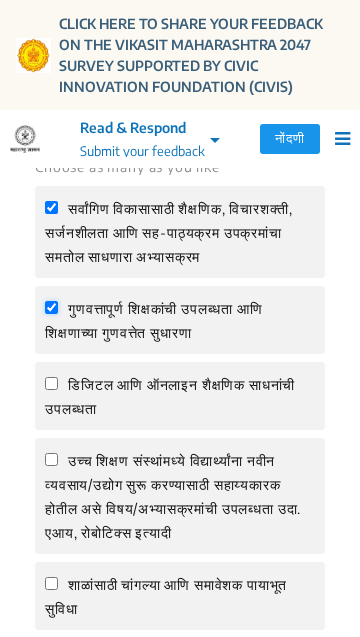 checkbox on "true" 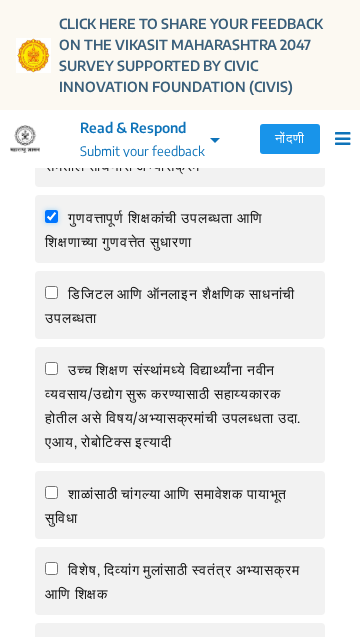 scroll, scrollTop: 3360, scrollLeft: 0, axis: vertical 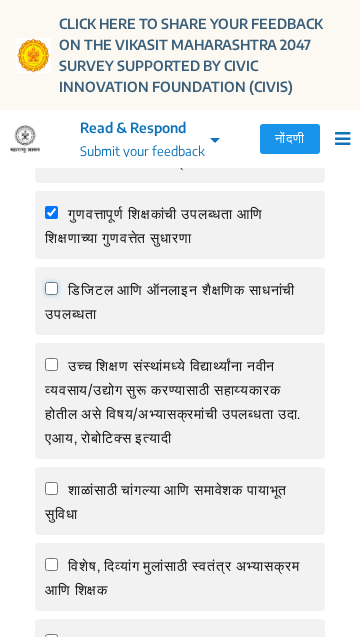 click on "डिजिटल आणि ऑनलाइन शैक्षणिक साधनांची उपलब्धता" 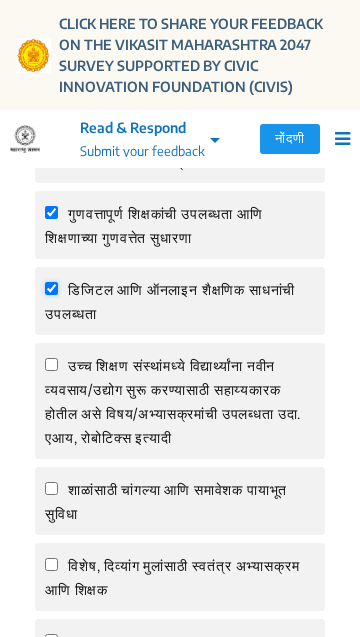 checkbox on "true" 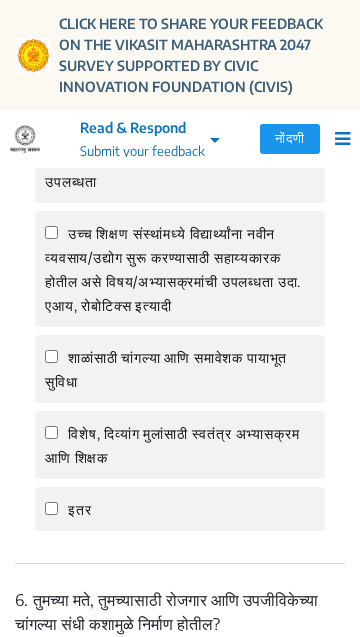 scroll, scrollTop: 3505, scrollLeft: 0, axis: vertical 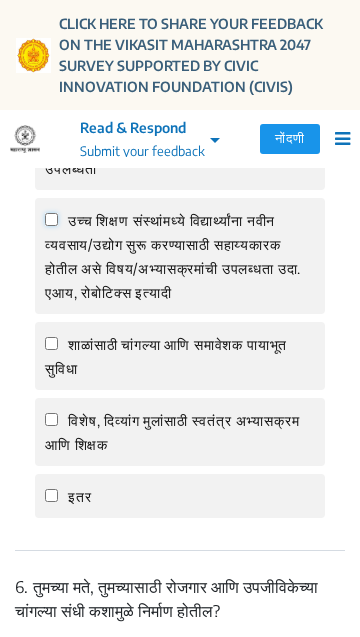 click on "उच्च शिक्षण संस्थांमध्ये विद्यार्थ्यांना नवीन व्यवसाय/उद्योग सुरू करण्यासाठी सहाय्यकारक होतील असे विषय/अभ्यासक्रमांची उपलब्धता उदा. एआय, रोबोटिक्स इत्यादी" 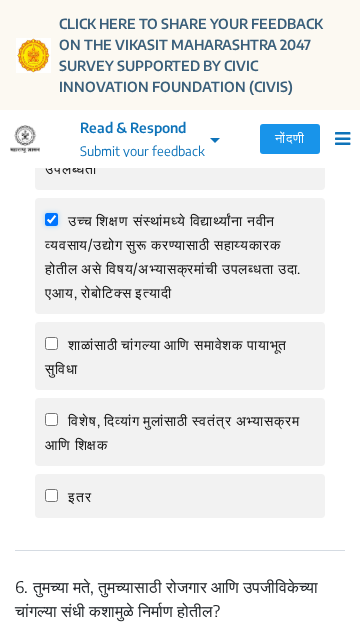 checkbox on "true" 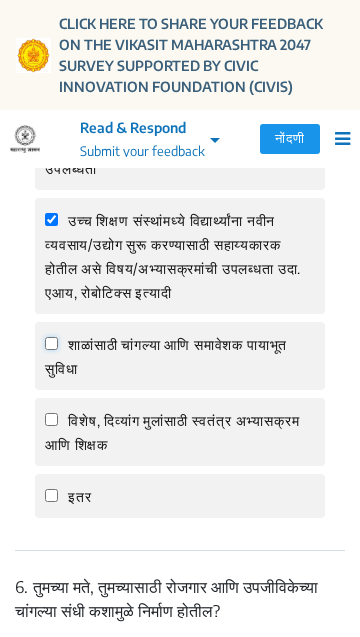 click on "शाळांसाठी चांगल्या आणि समावेशक पायाभूत सुविधा" 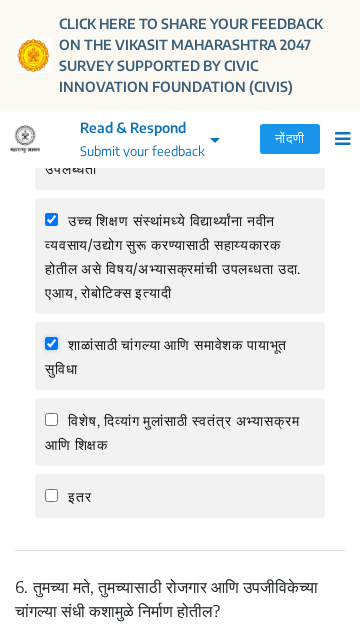 checkbox on "true" 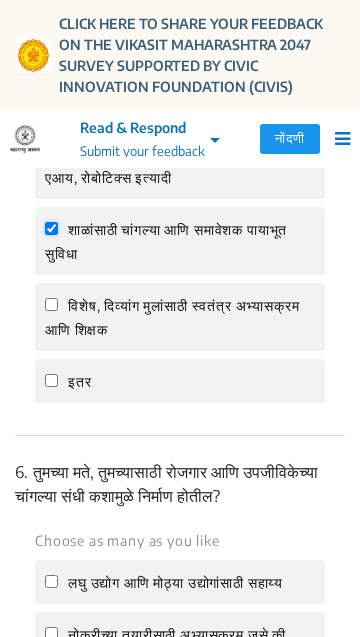 scroll, scrollTop: 3622, scrollLeft: 0, axis: vertical 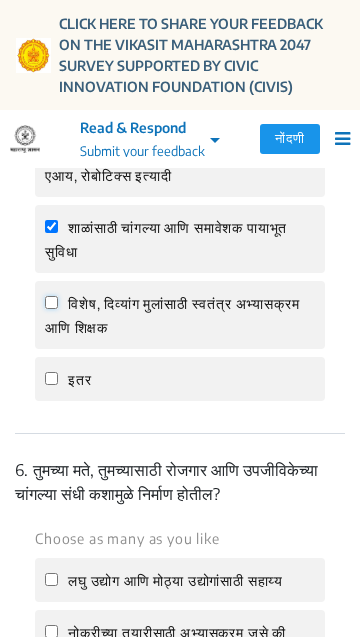 click on "विशेष, दिव्यांग मुलांसाठी स्वतंत्र अभ्यासक्रम आणि शिक्षक" 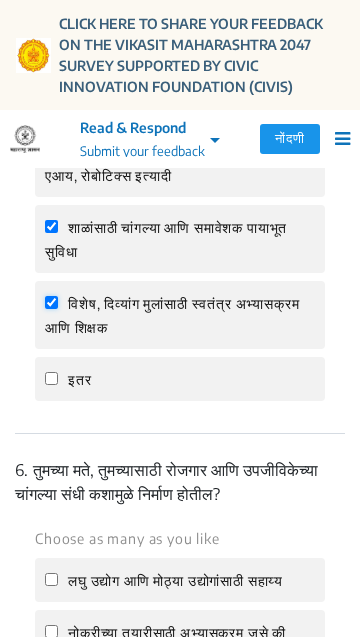 checkbox on "true" 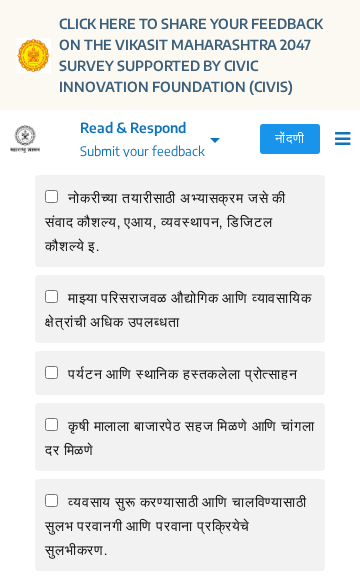 scroll, scrollTop: 4033, scrollLeft: 0, axis: vertical 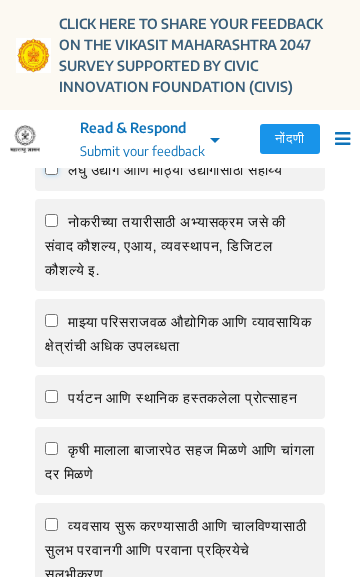 click on "लघु उद्योग आणि  मोठ्या उद्योगांसाठी सहाय्य" 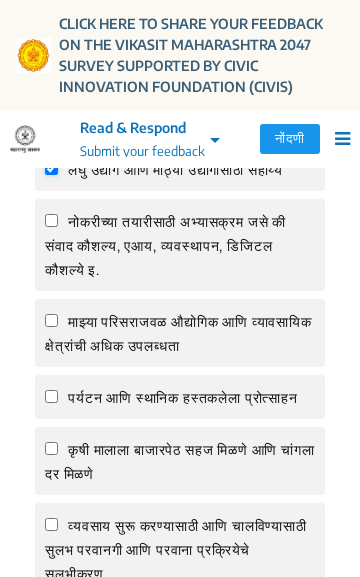 checkbox on "true" 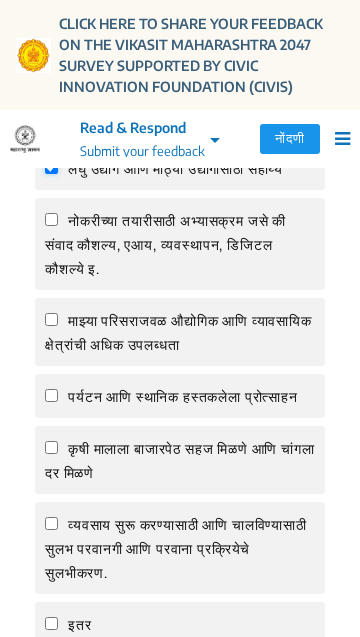 scroll, scrollTop: 4038, scrollLeft: 0, axis: vertical 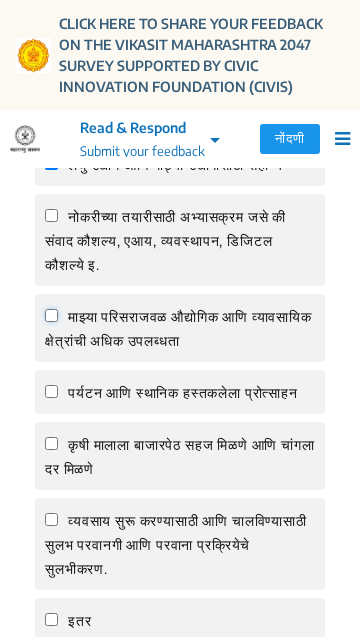 click on "माझ्या परिसराजवळ  औद्योगिक आणि व्यावसायिक क्षेत्रांची अधिक उपलब्धता" 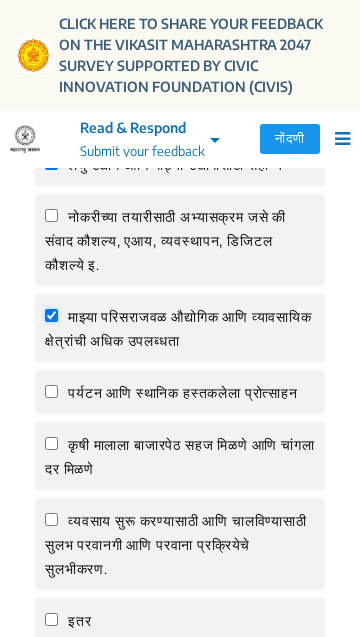checkbox on "true" 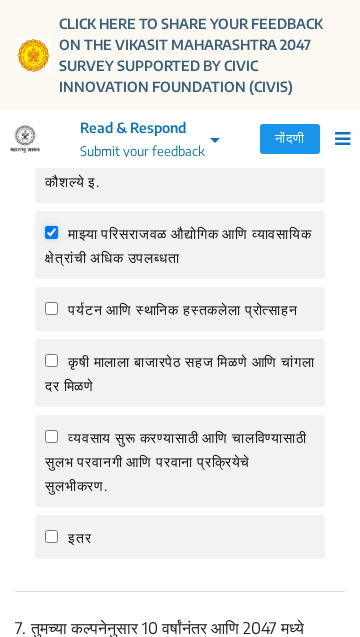 scroll, scrollTop: 4134, scrollLeft: 0, axis: vertical 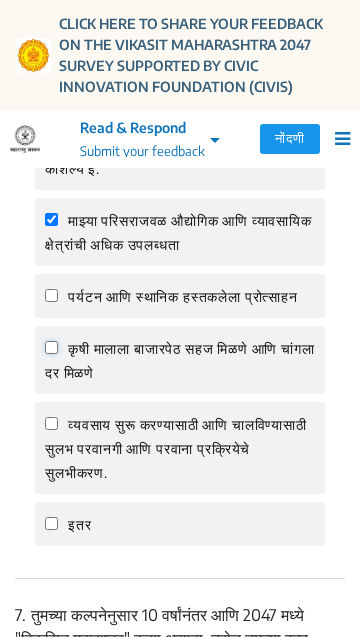 click on "कृषी मालाला बाजारपेठ सहज मिळणे आणि चांगला दर मिळणे" 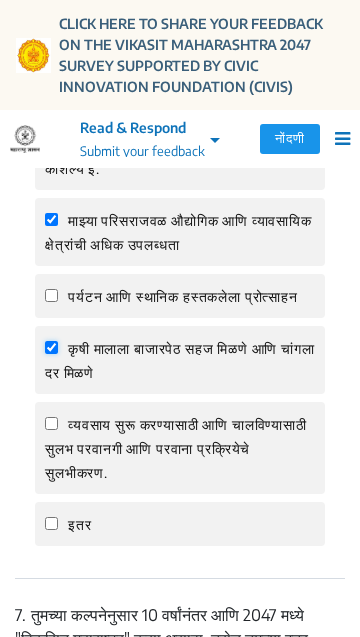 checkbox on "true" 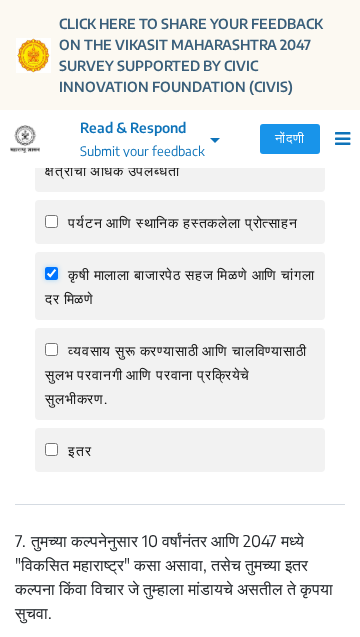 scroll, scrollTop: 4218, scrollLeft: 0, axis: vertical 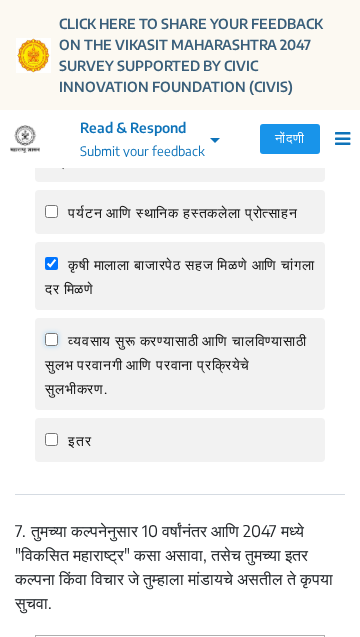 click on "व्यवसाय सुरू करण्यासाठी आणि चालविण्यासाठी सुलभ परवानगी आणि परवाना प्रक्रियेचे सुलभीकरण." 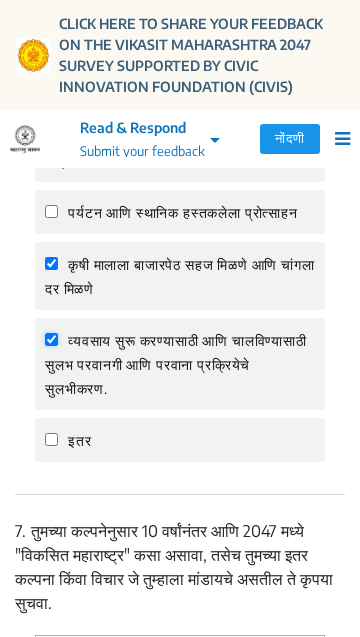 checkbox on "true" 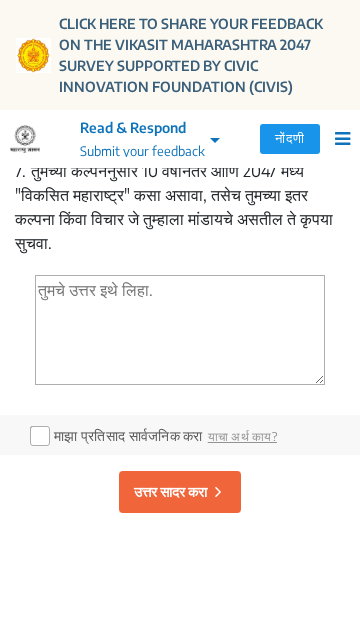 scroll, scrollTop: 4579, scrollLeft: 0, axis: vertical 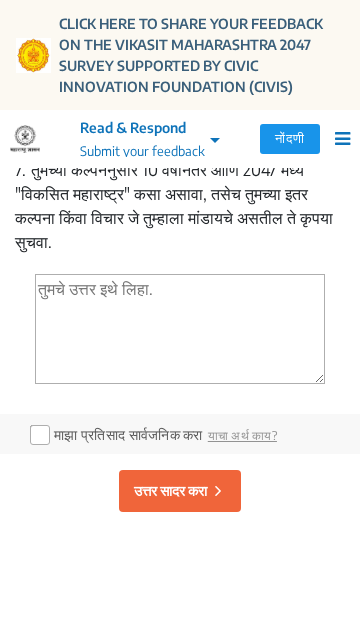 click at bounding box center (180, 329) 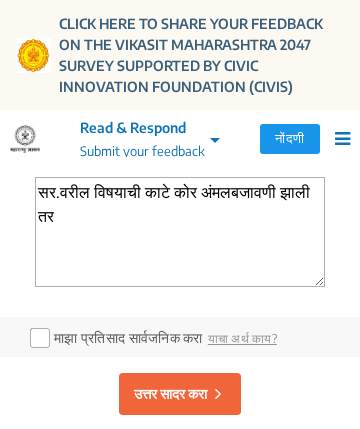 scroll, scrollTop: 4675, scrollLeft: 0, axis: vertical 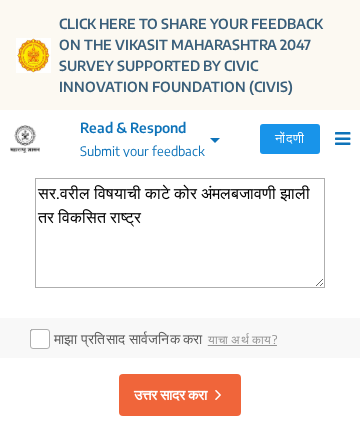 click on "सर.वरील विषयाची काटे कोर अंमलबजावणी झाली तर विकसित राष्ट्र" at bounding box center [180, 233] 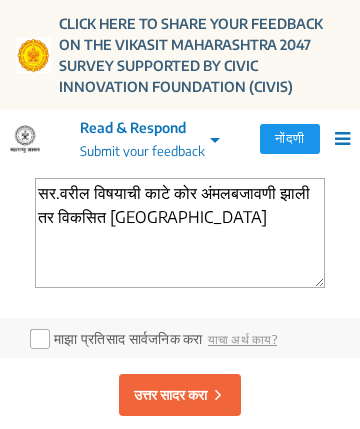 click on "सर.वरील विषयाची काटे कोर अंमलबजावणी झाली तर विकसित [GEOGRAPHIC_DATA]" at bounding box center (180, 233) 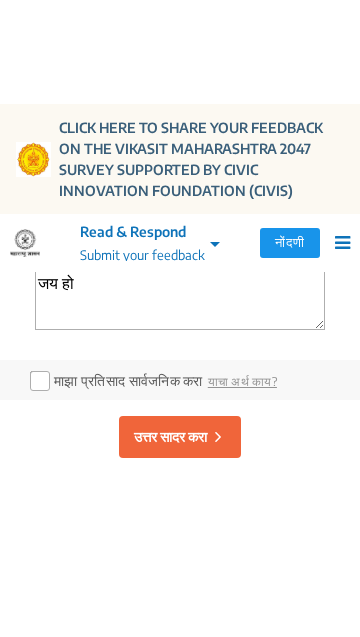 scroll, scrollTop: 4789, scrollLeft: 0, axis: vertical 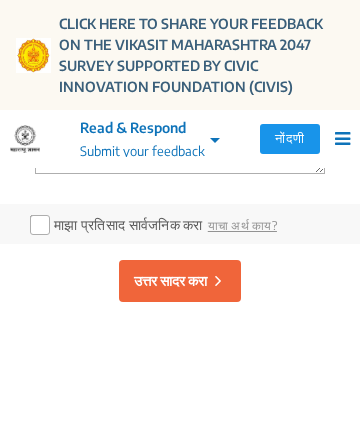 type on "सर.वरील विषयाची काटे कोर अंमलबजावणी झाली तर विकसित महाराष्ट्र घडुवु शकतो.आभारी.आप की जय हो" 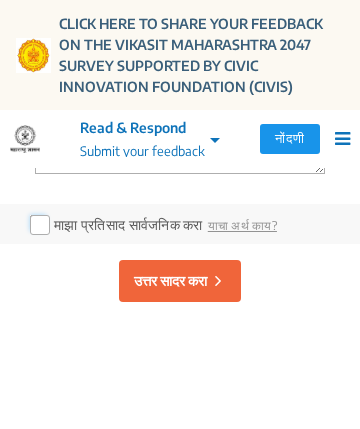 click 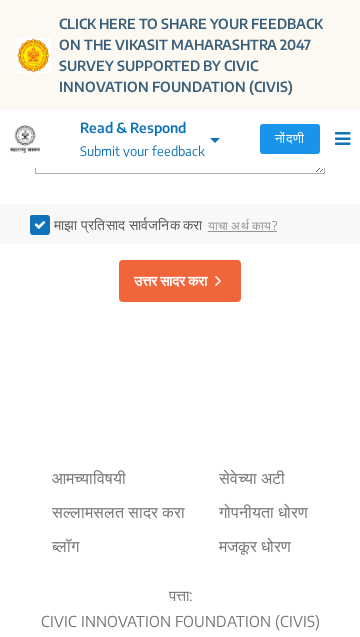 click on "उत्तर सादर करा" 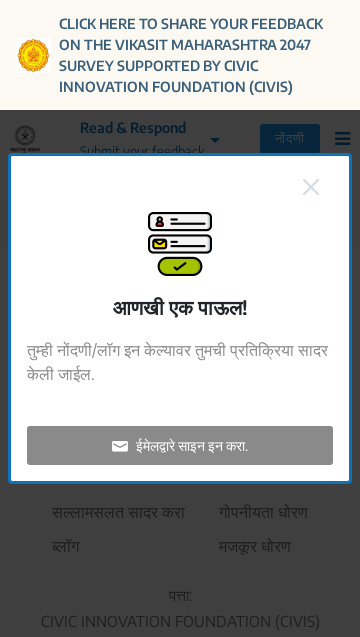 click on "ईमेलद्वारे साइन इन करा." 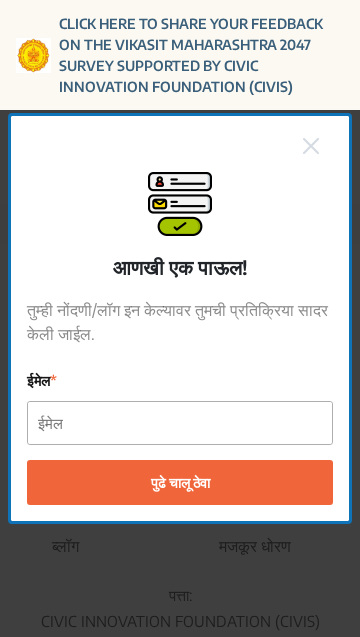 click on "पुढे चालू ठेवा" 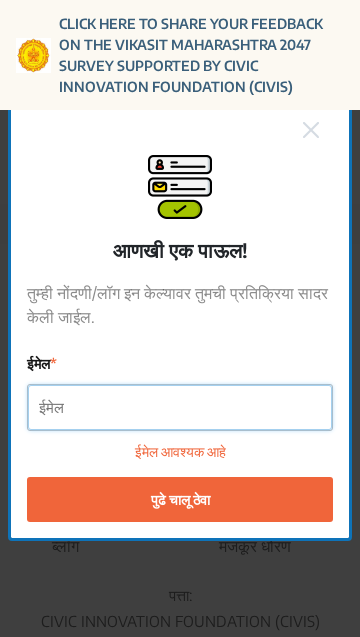 click on "ईमेल" at bounding box center (180, 407) 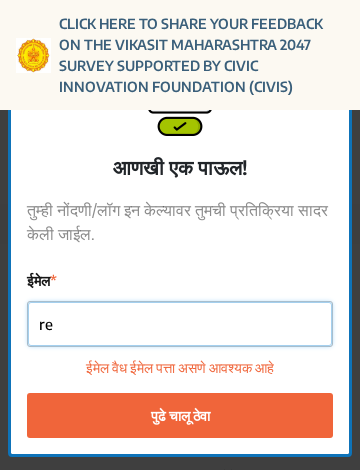 type on "r" 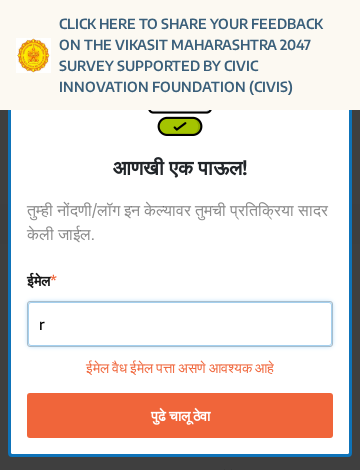 type 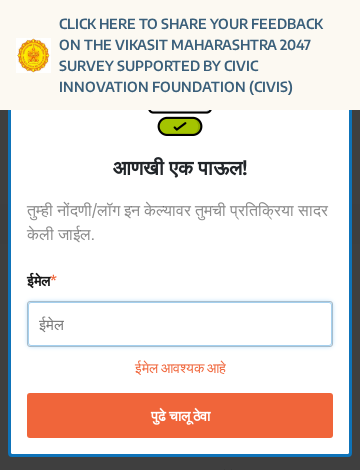 click on "पुढे चालू ठेवा" 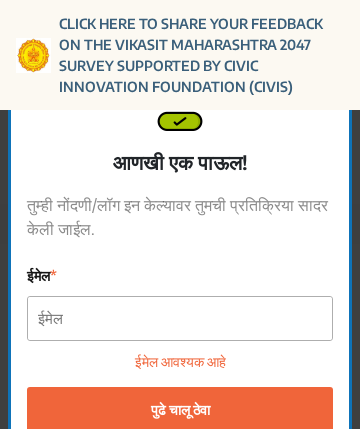 click on "पुढे चालू ठेवा" 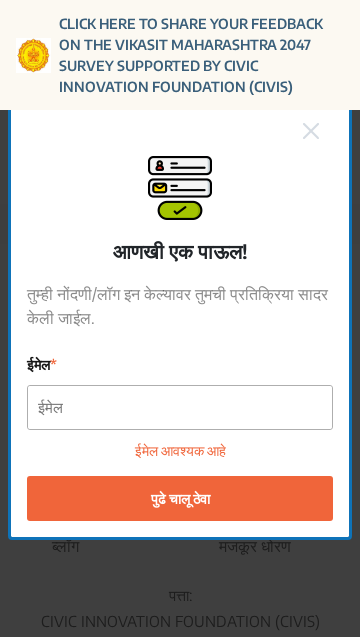 click 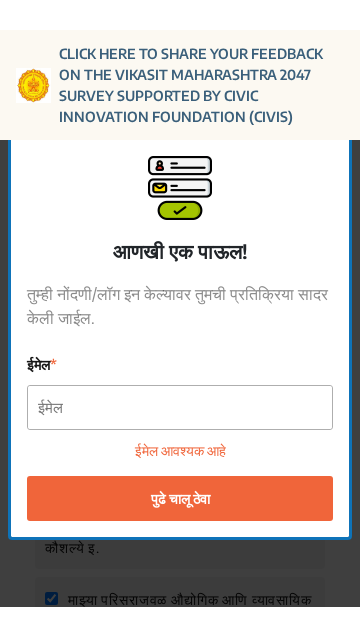 scroll, scrollTop: 4199, scrollLeft: 0, axis: vertical 